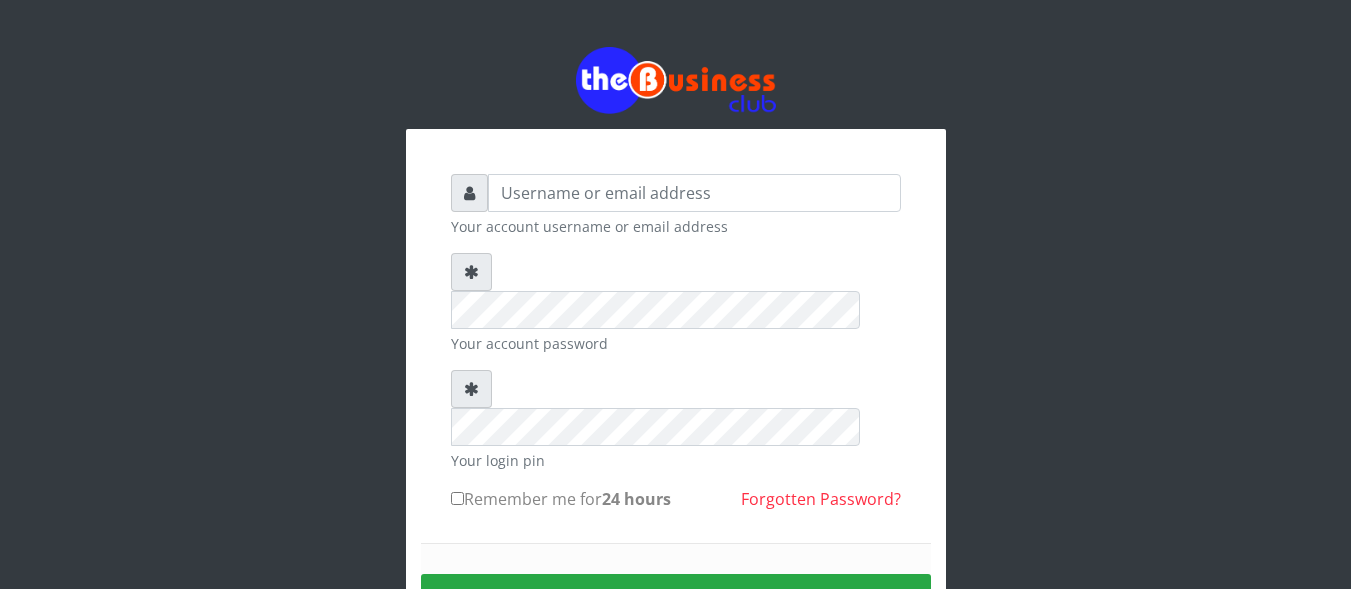 scroll, scrollTop: 0, scrollLeft: 0, axis: both 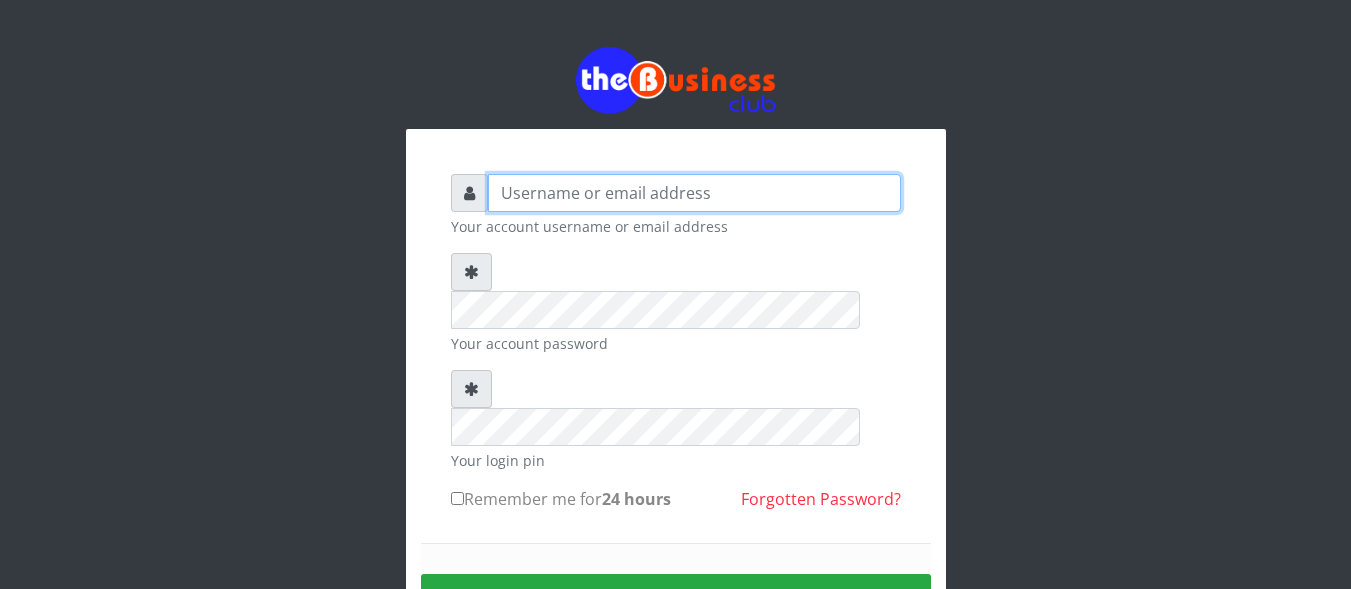 click at bounding box center (694, 193) 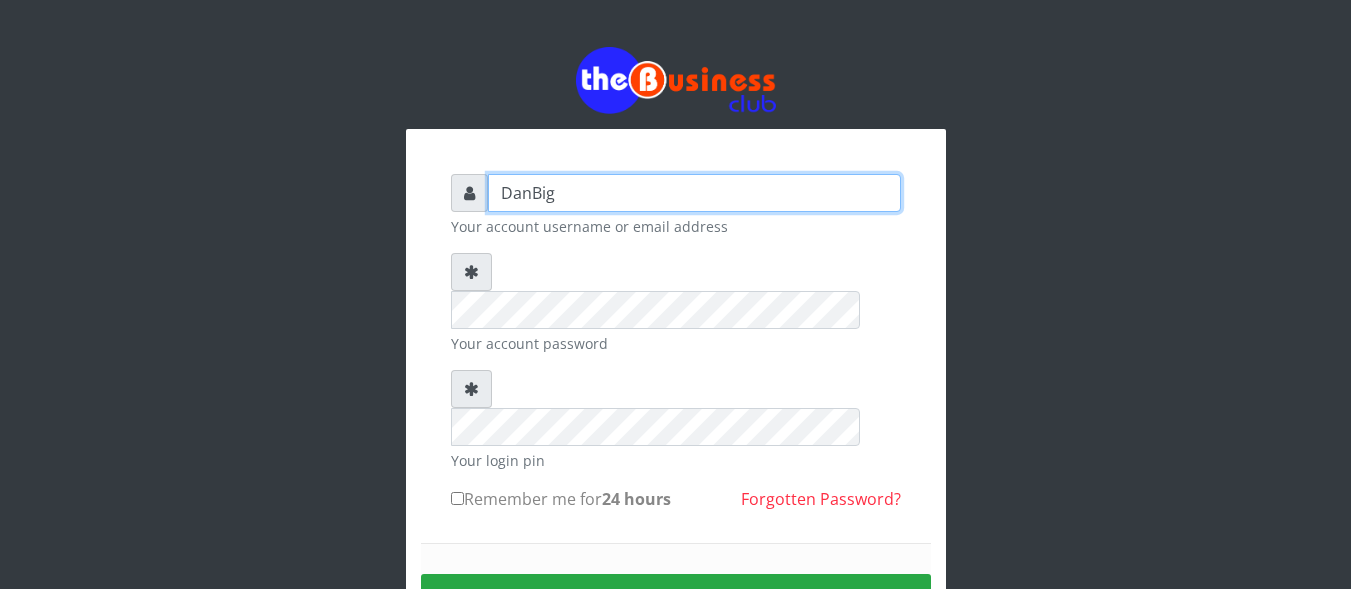 type on "DanBig" 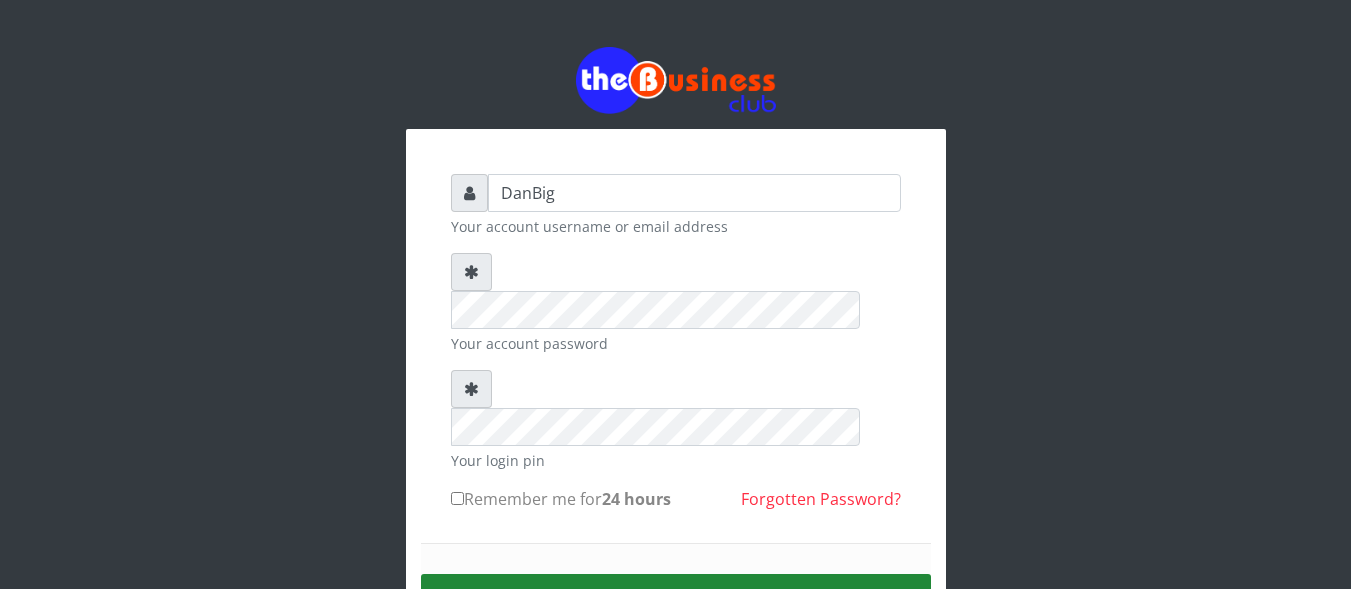 click on "Sign in" at bounding box center (676, 599) 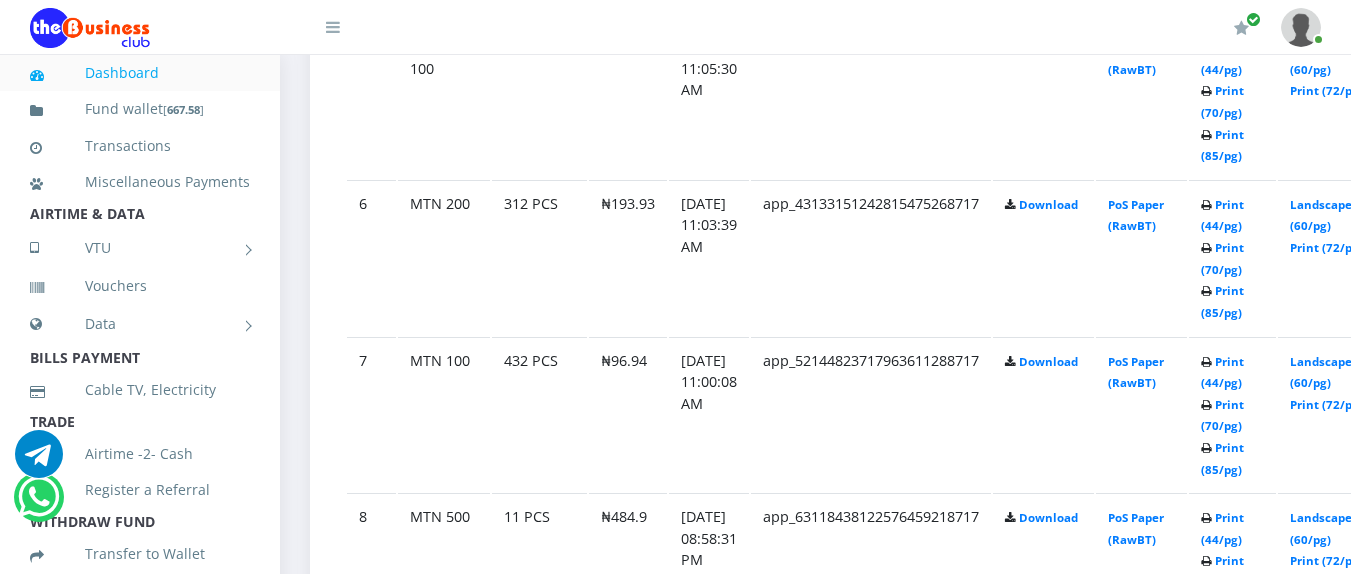 scroll, scrollTop: 1900, scrollLeft: 0, axis: vertical 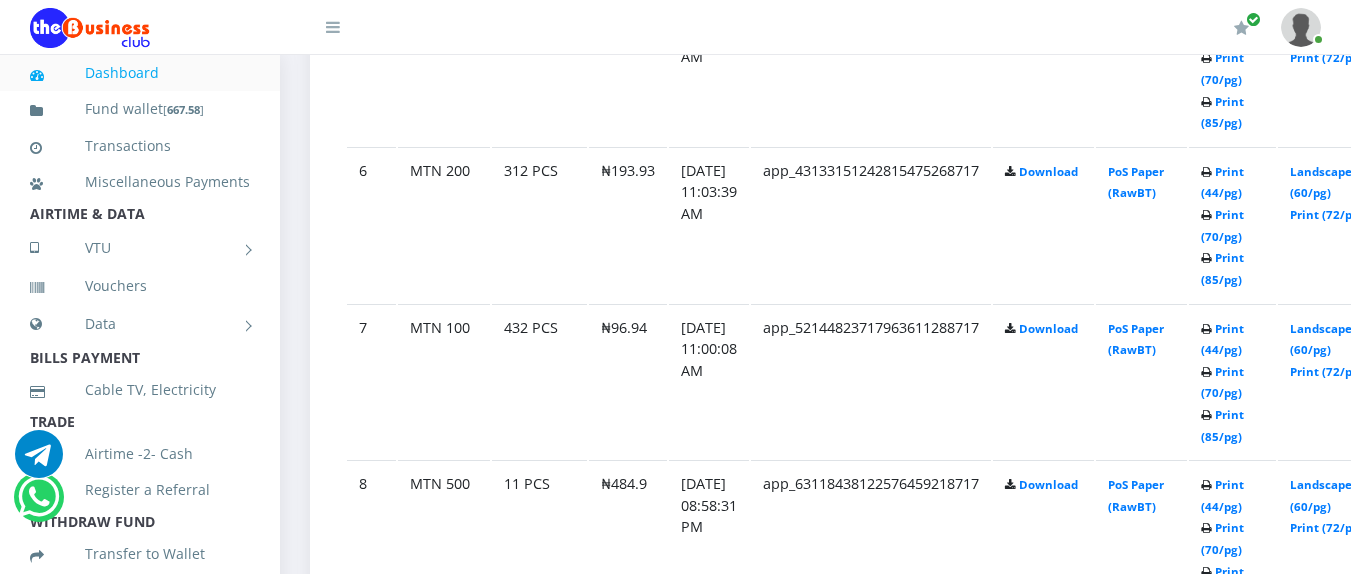 drag, startPoint x: 1216, startPoint y: 363, endPoint x: 1041, endPoint y: 402, distance: 179.29306 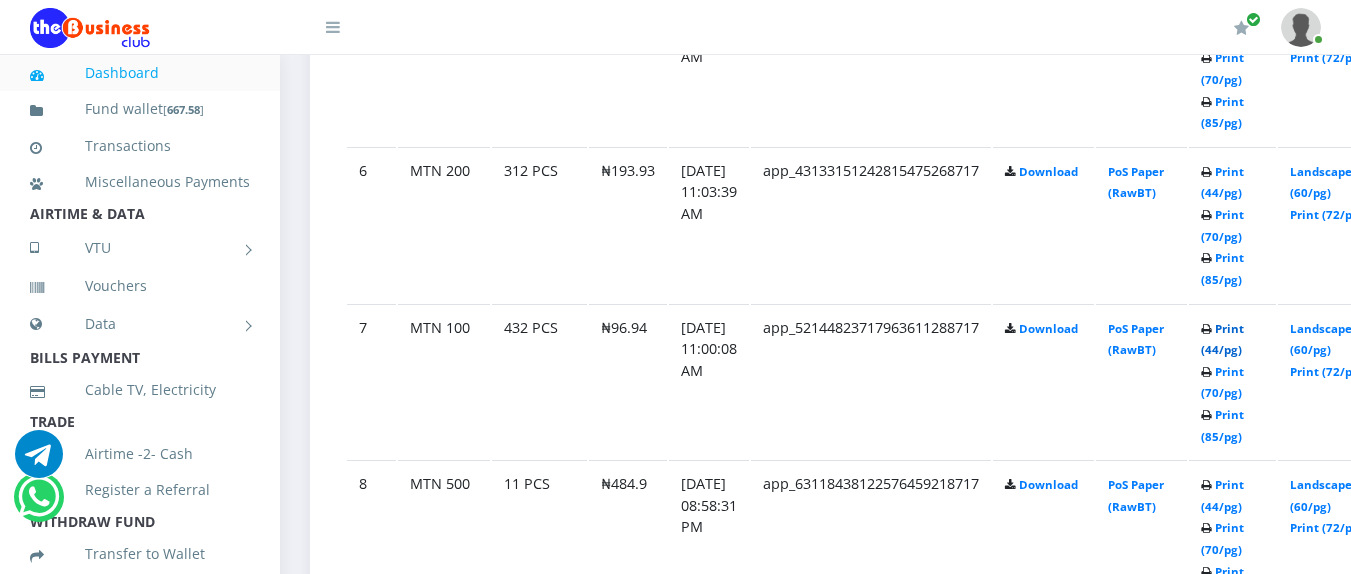 click on "Print (44/pg)" at bounding box center (1222, 339) 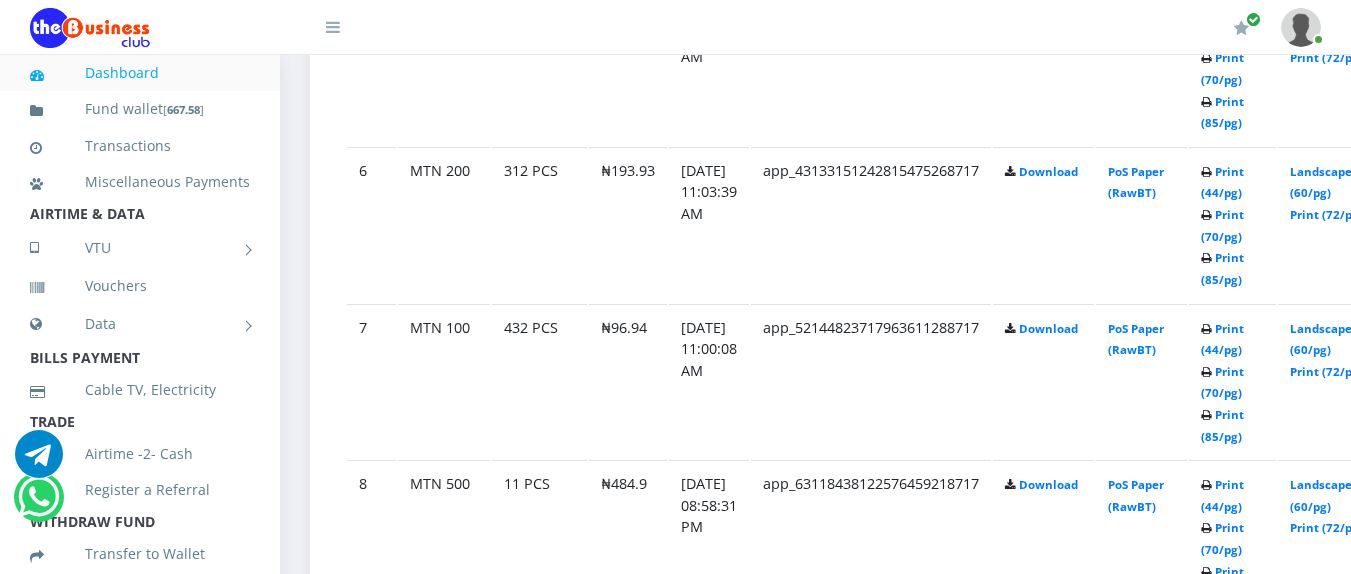 scroll, scrollTop: 1800, scrollLeft: 0, axis: vertical 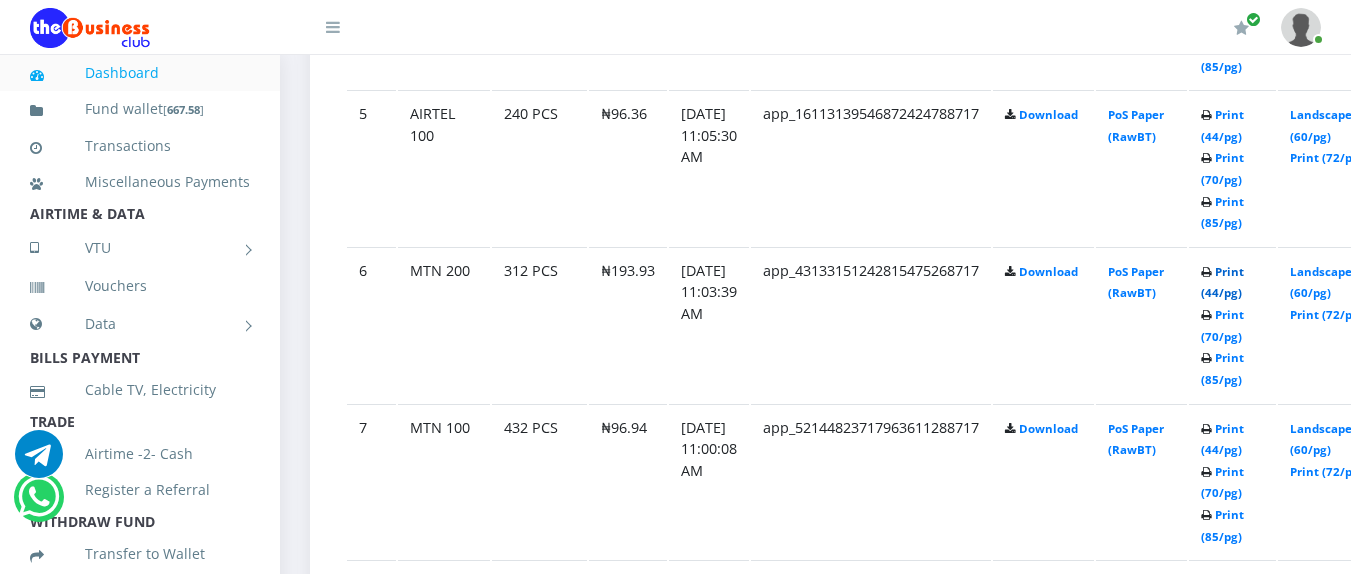 click on "Print (44/pg)" at bounding box center (1222, 282) 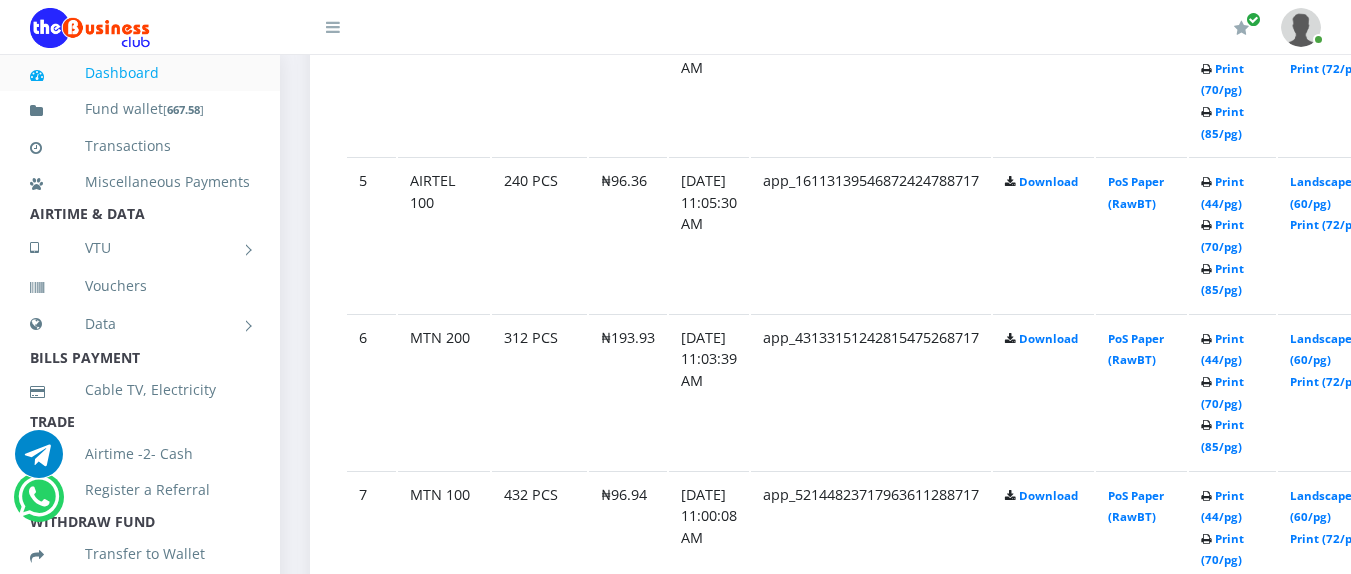scroll, scrollTop: 1800, scrollLeft: 0, axis: vertical 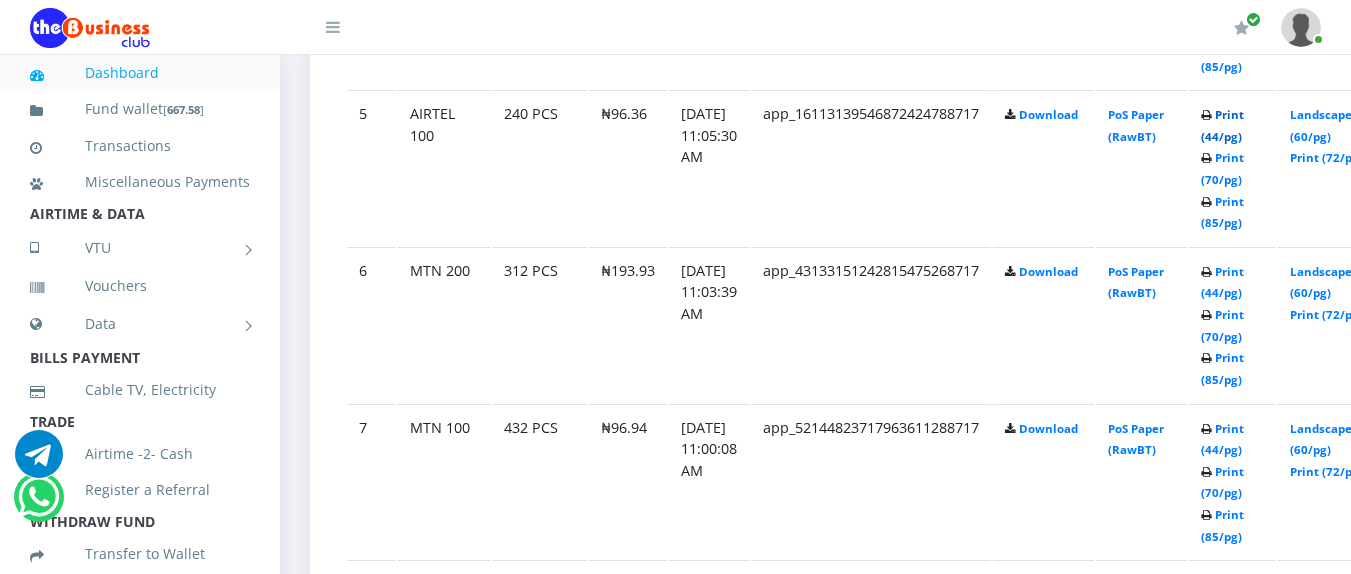 click on "Print (44/pg)" at bounding box center (1222, 125) 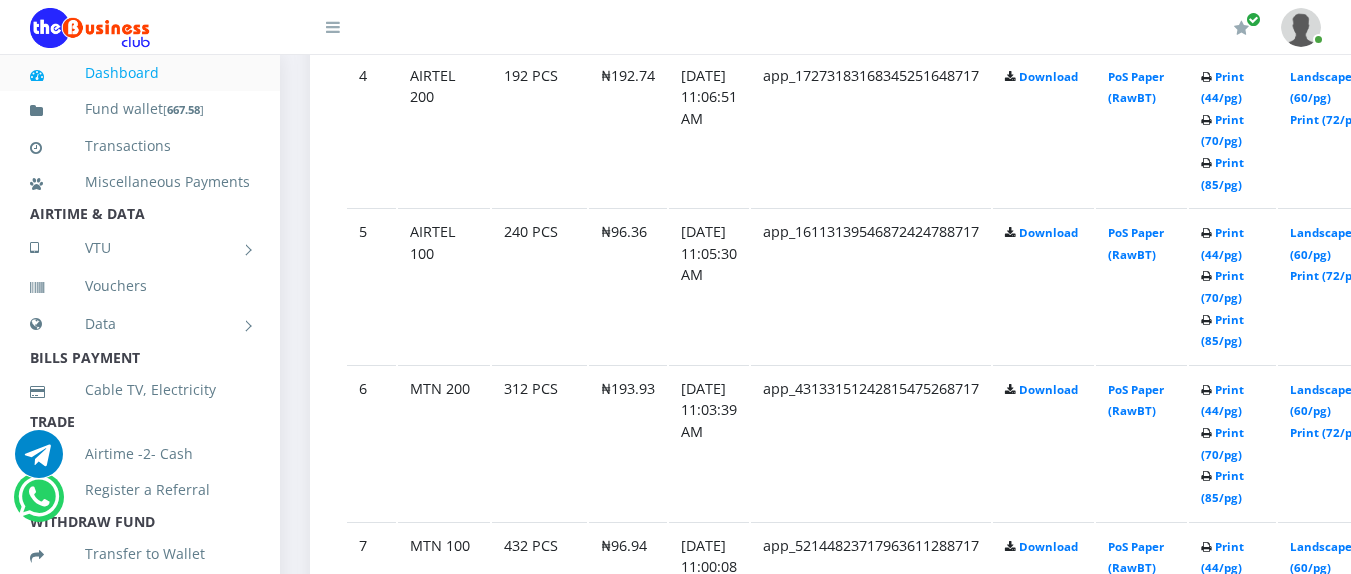 scroll, scrollTop: 1600, scrollLeft: 0, axis: vertical 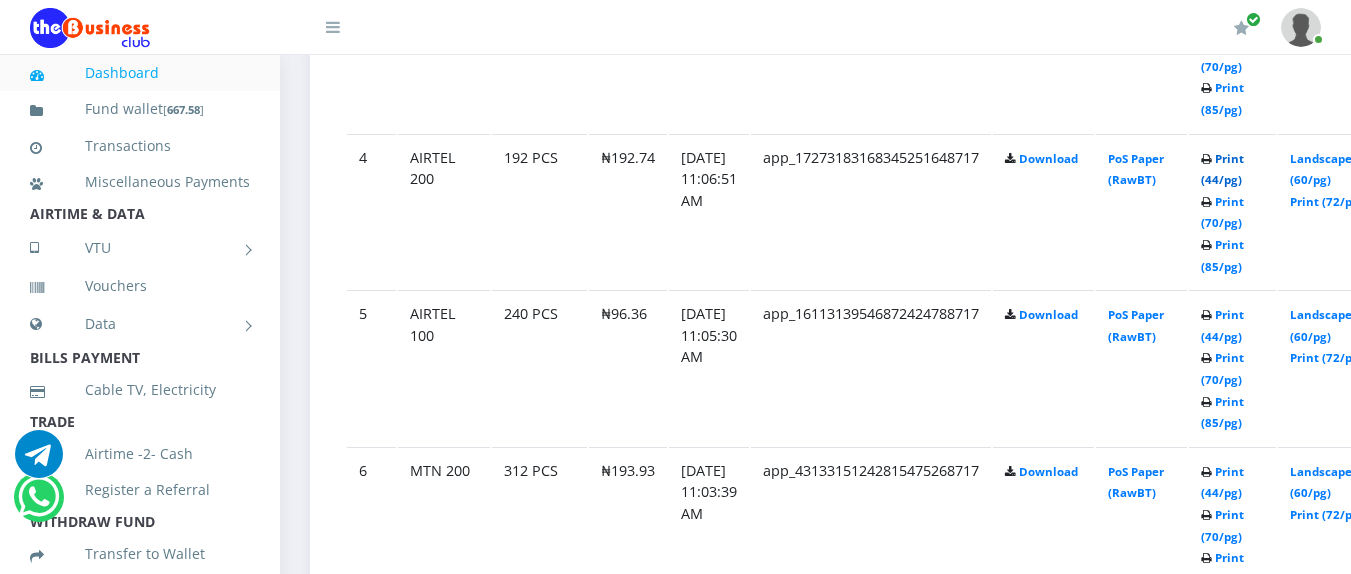 click on "Print (44/pg)" at bounding box center [1222, 169] 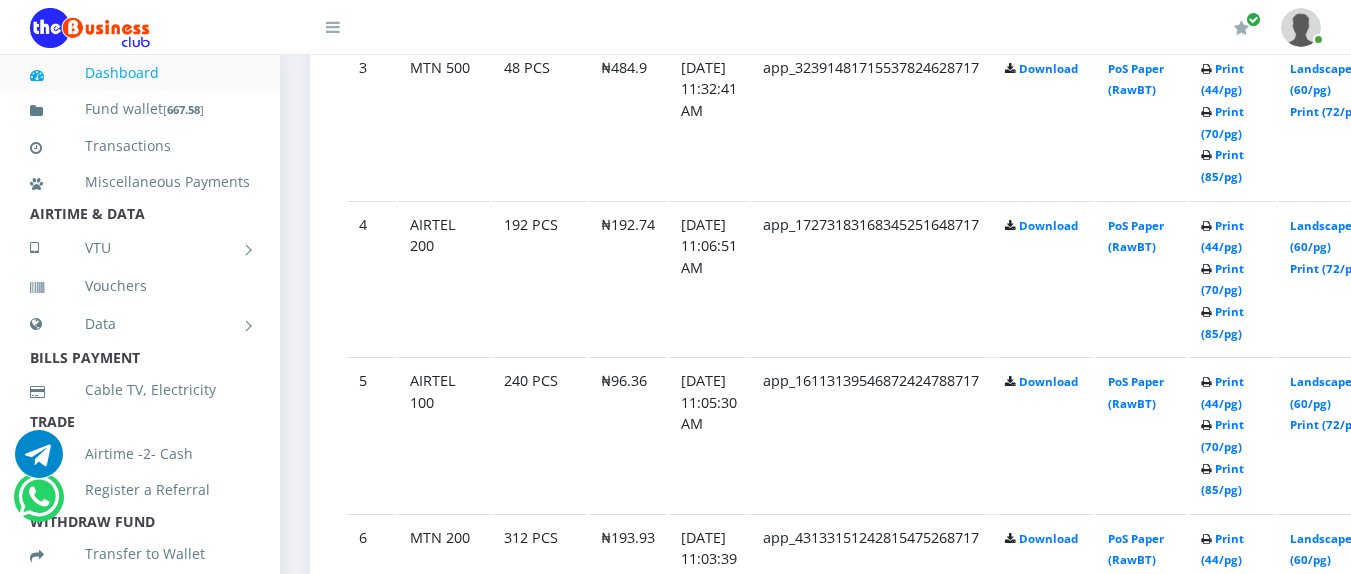 scroll, scrollTop: 1500, scrollLeft: 0, axis: vertical 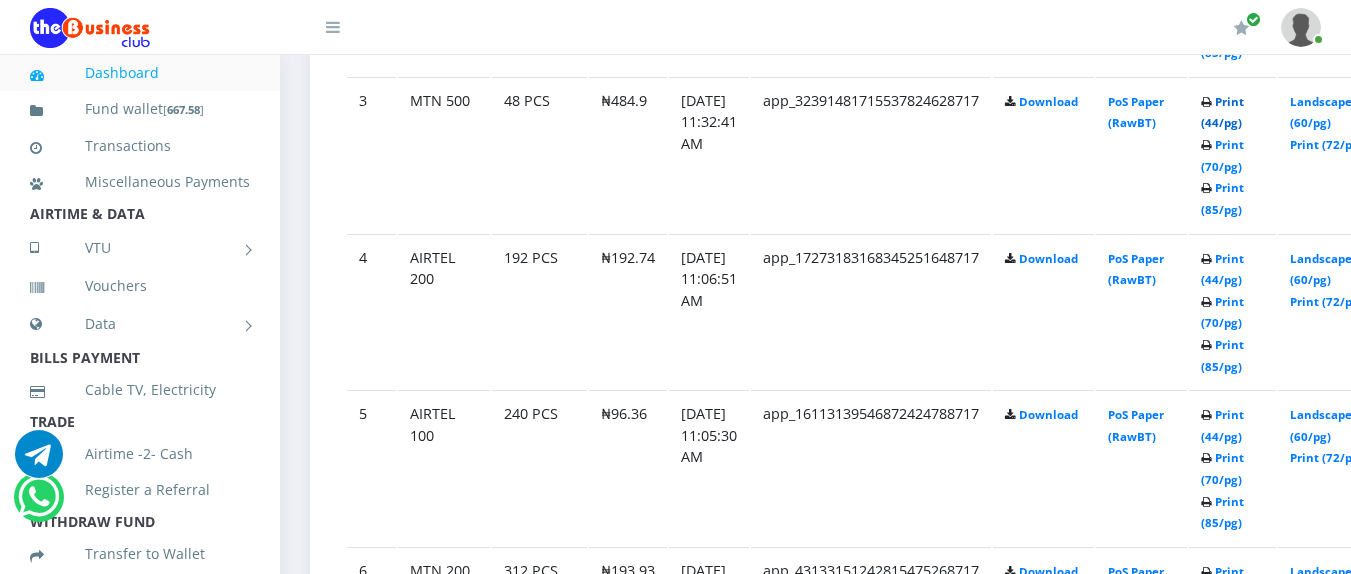 click on "Print (44/pg)" at bounding box center (1222, 112) 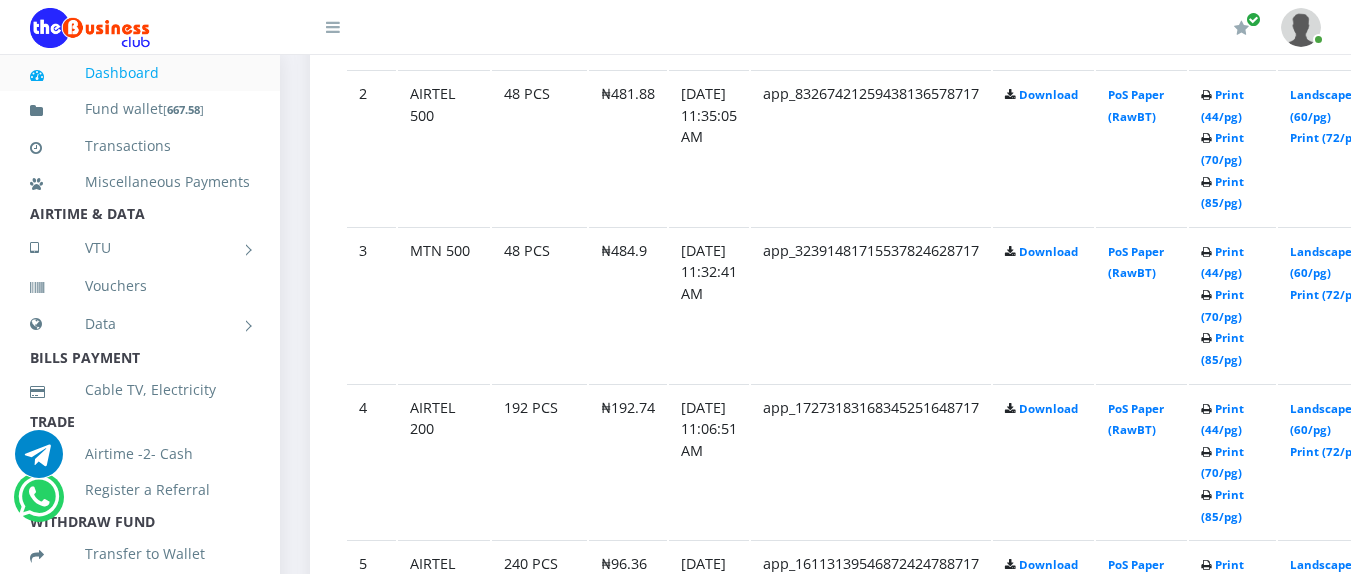 scroll, scrollTop: 1300, scrollLeft: 0, axis: vertical 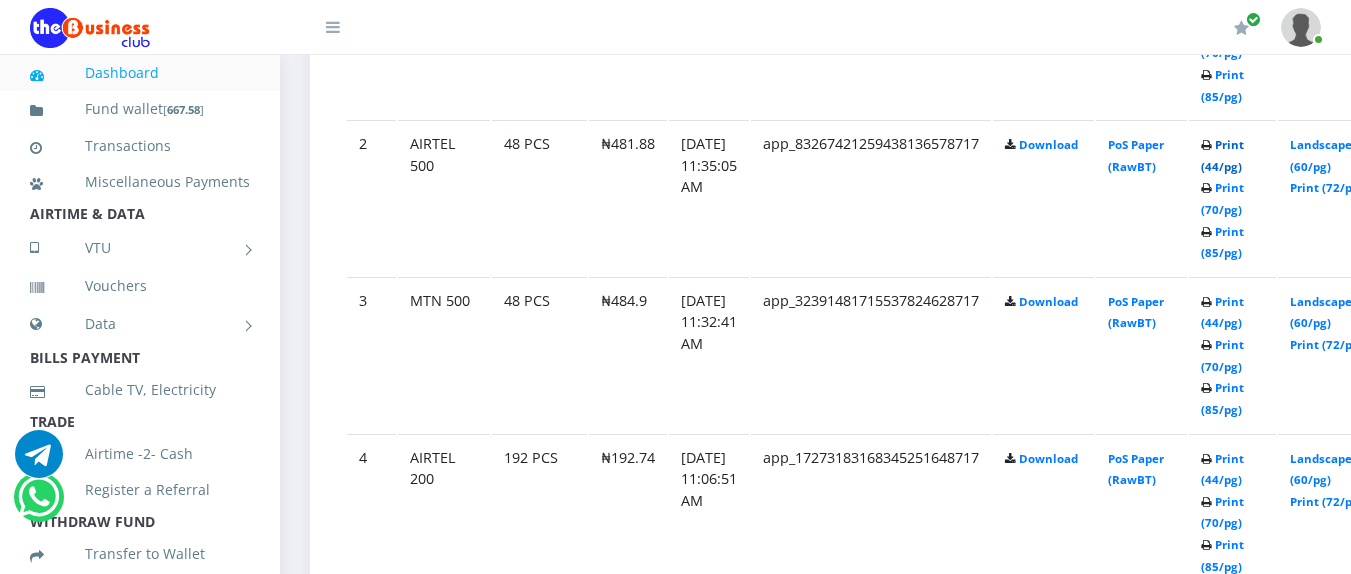 click on "Print (44/pg)" at bounding box center (1222, 155) 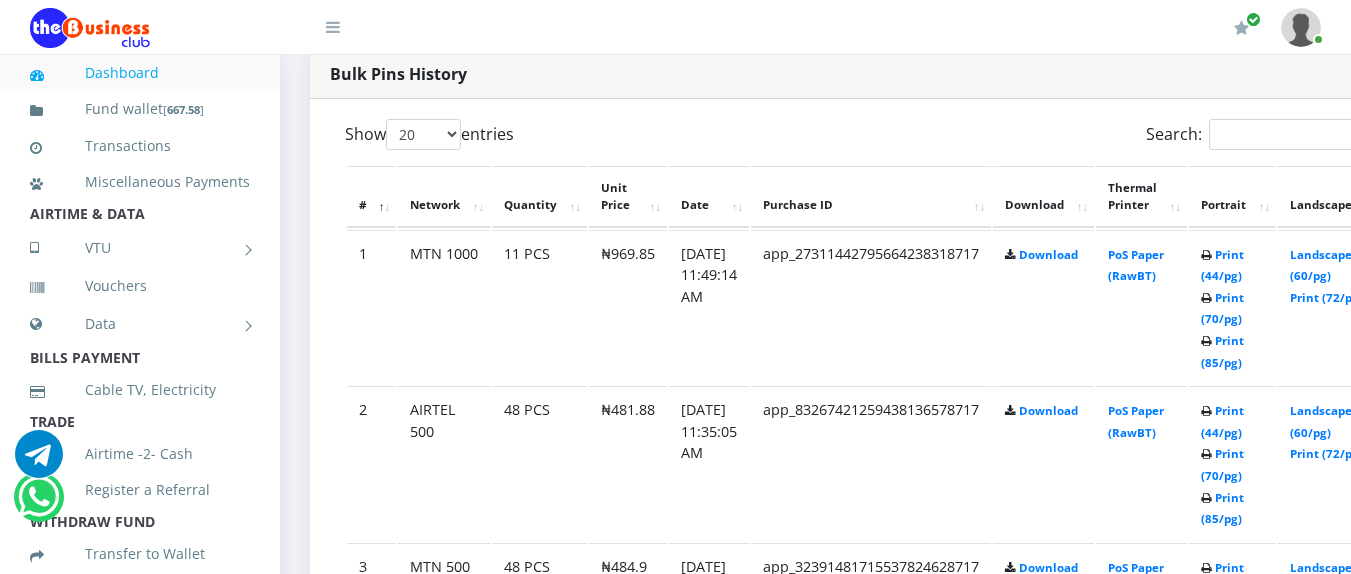 scroll, scrollTop: 0, scrollLeft: 0, axis: both 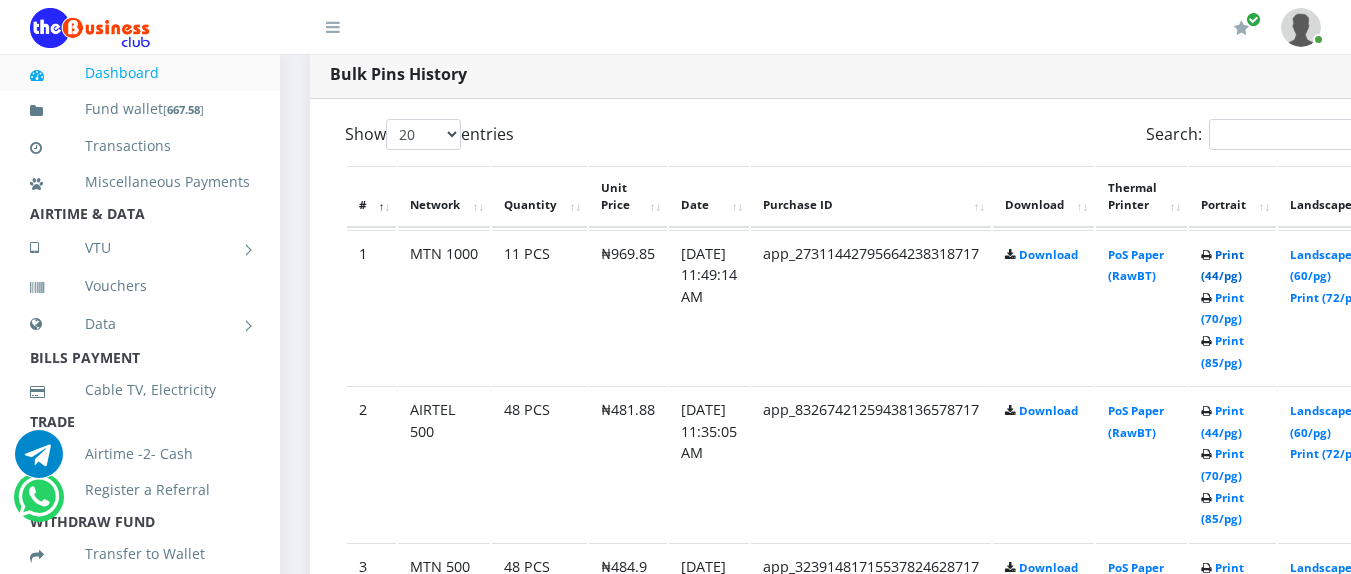 click on "Print (44/pg)" at bounding box center [1222, 265] 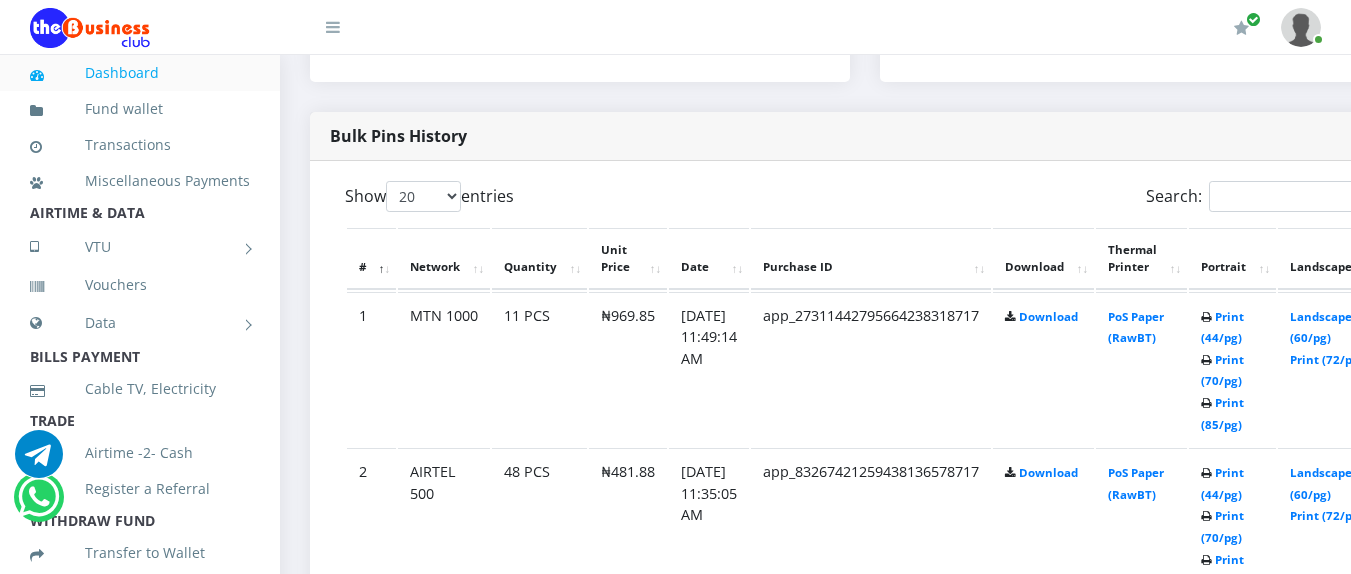scroll, scrollTop: 928, scrollLeft: 0, axis: vertical 